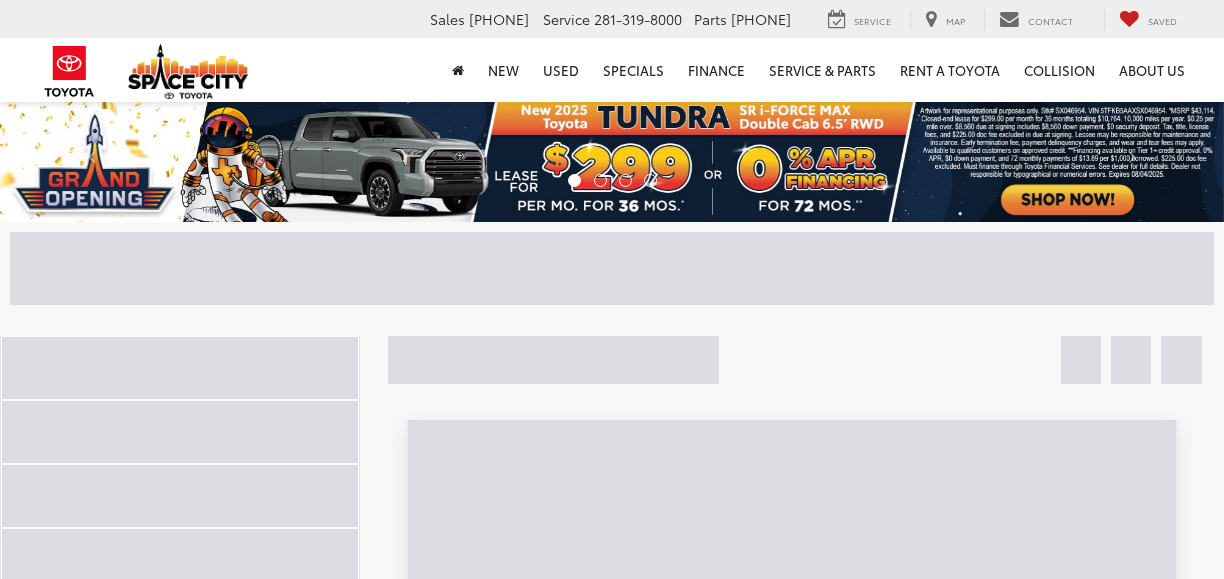 scroll, scrollTop: 0, scrollLeft: 0, axis: both 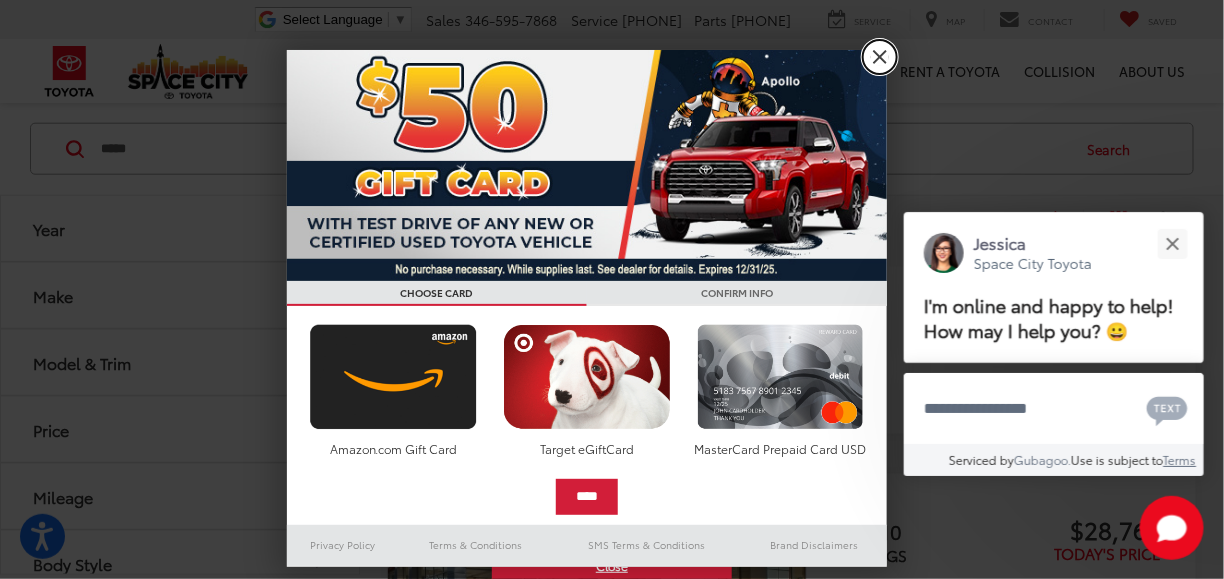 click on "X" at bounding box center (880, 57) 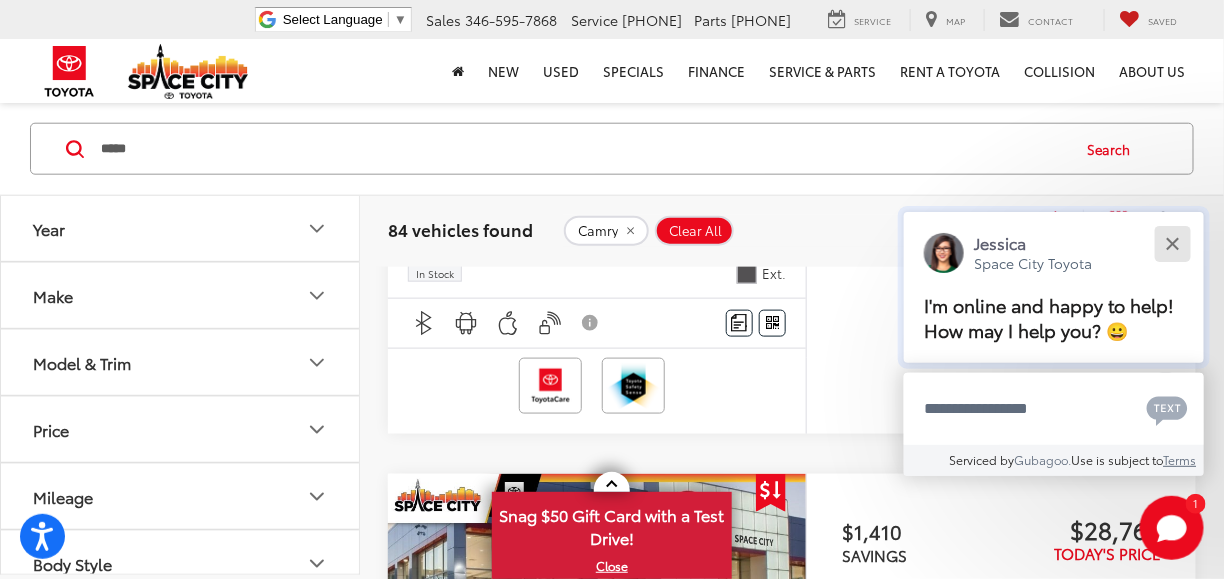 click at bounding box center [1172, 243] 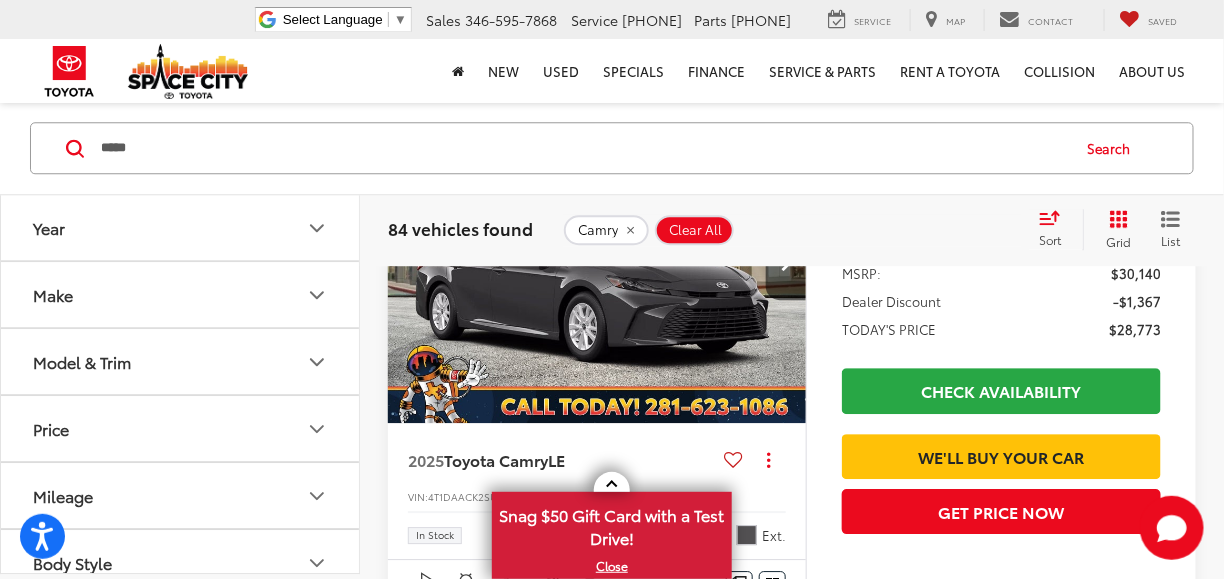 scroll, scrollTop: 1600, scrollLeft: 0, axis: vertical 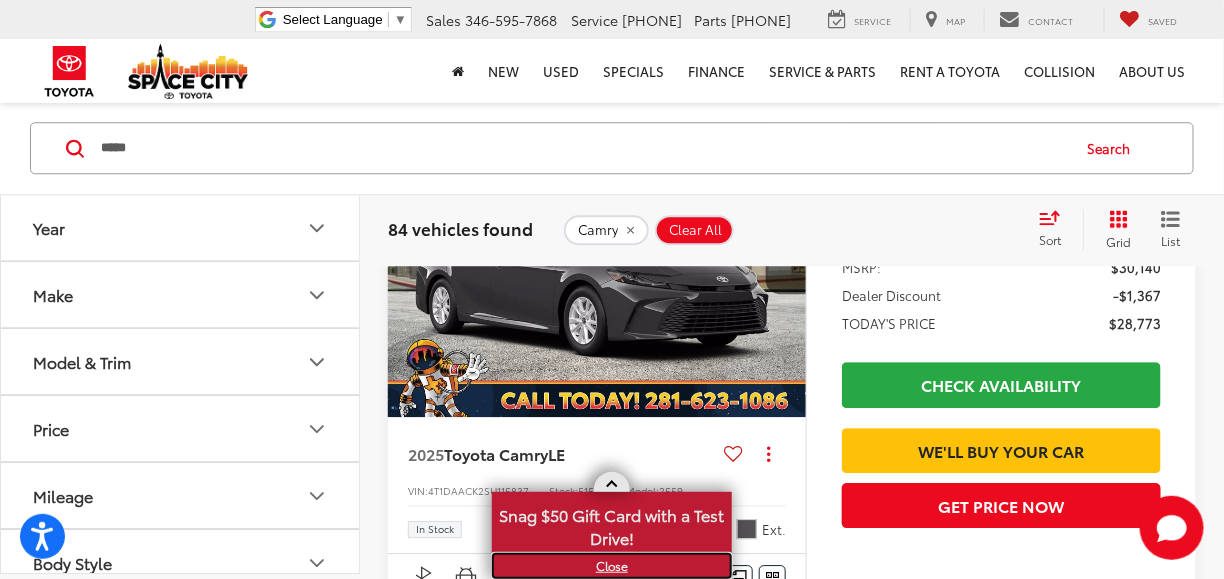 click on "X" at bounding box center (612, 566) 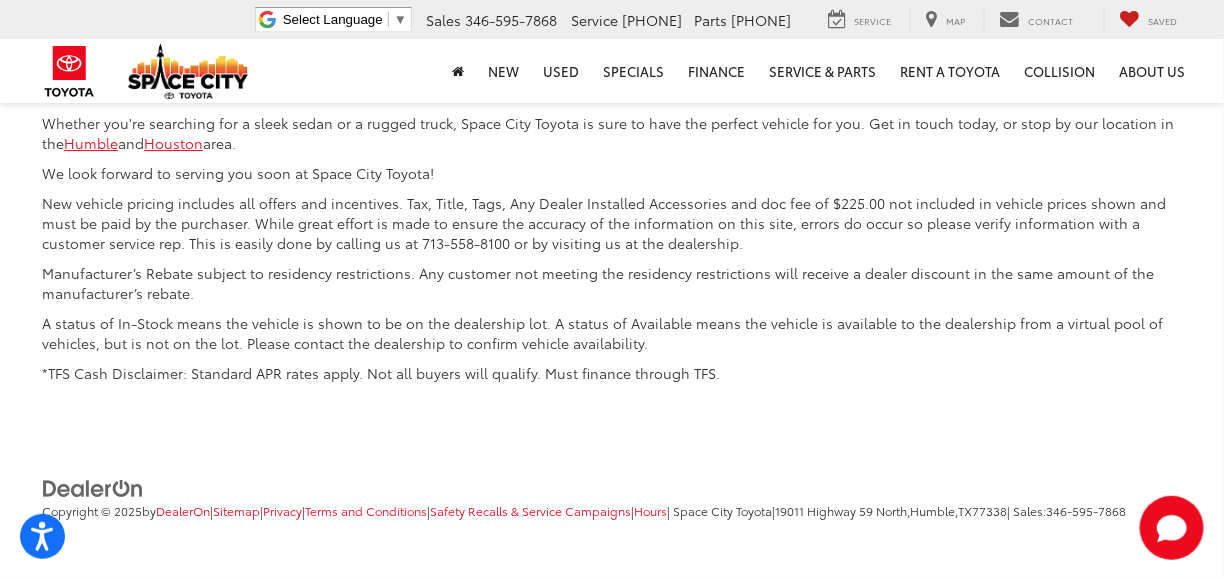 scroll, scrollTop: 9300, scrollLeft: 0, axis: vertical 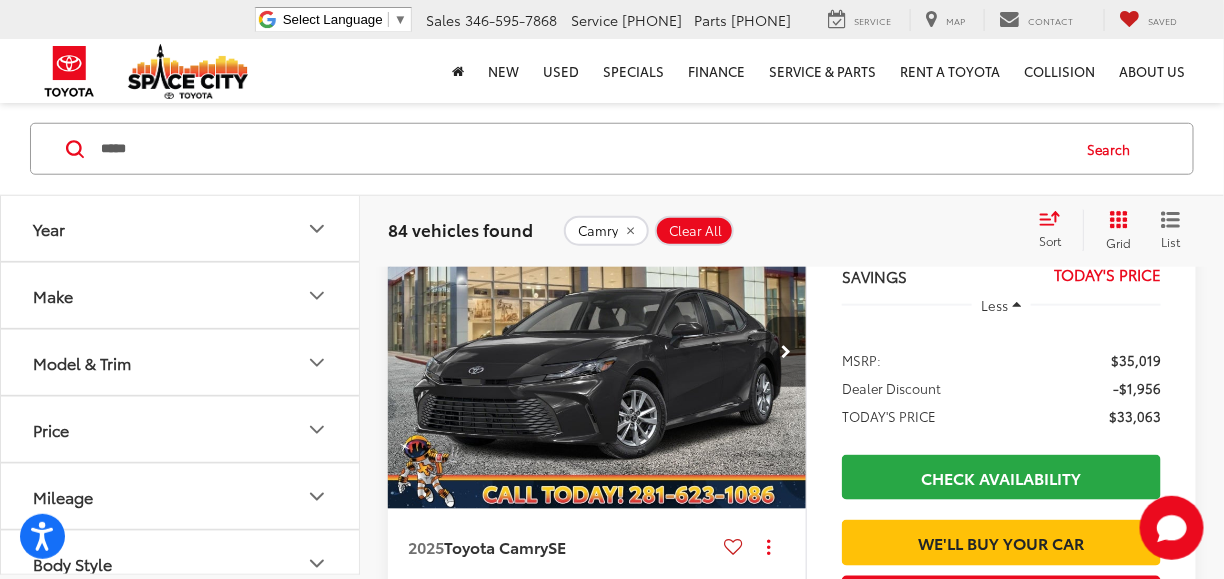 click at bounding box center [597, -275] 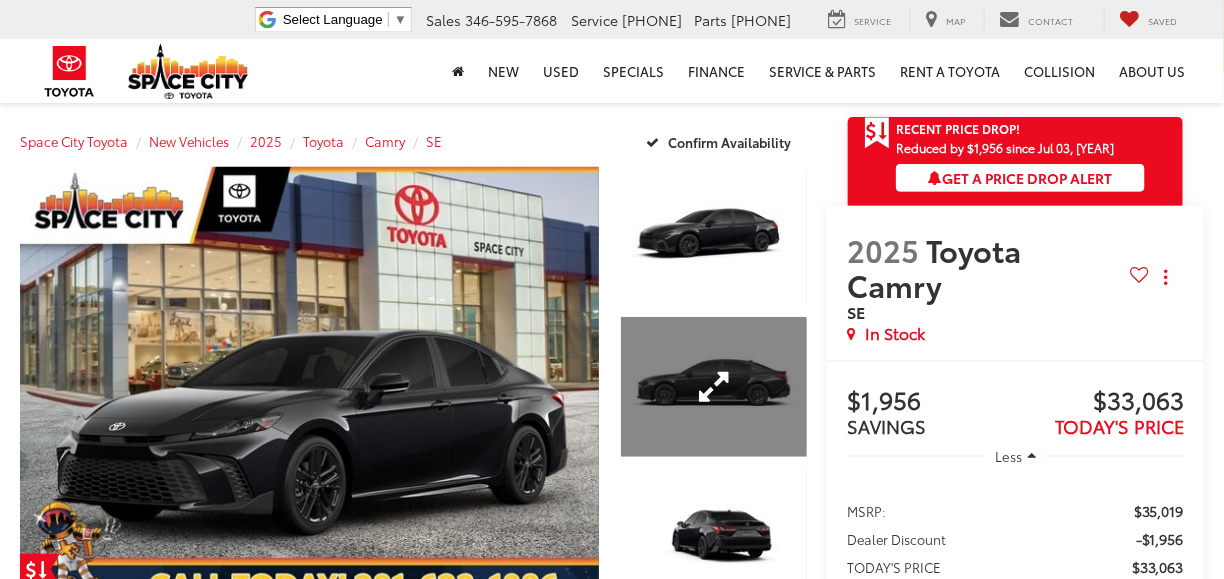 scroll, scrollTop: 300, scrollLeft: 0, axis: vertical 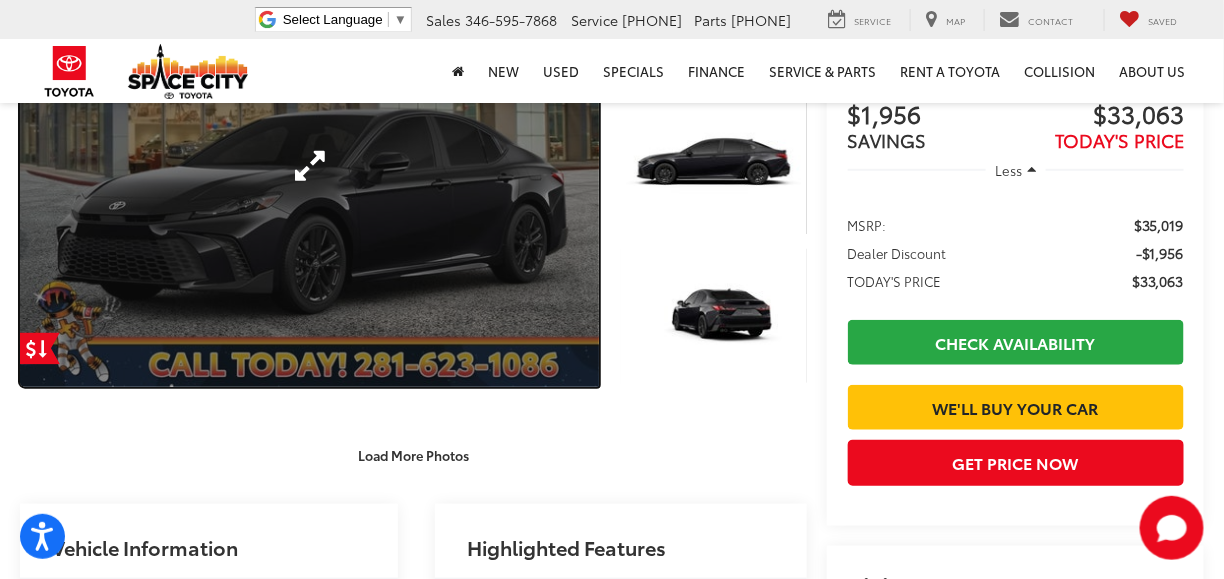 click at bounding box center [309, 166] 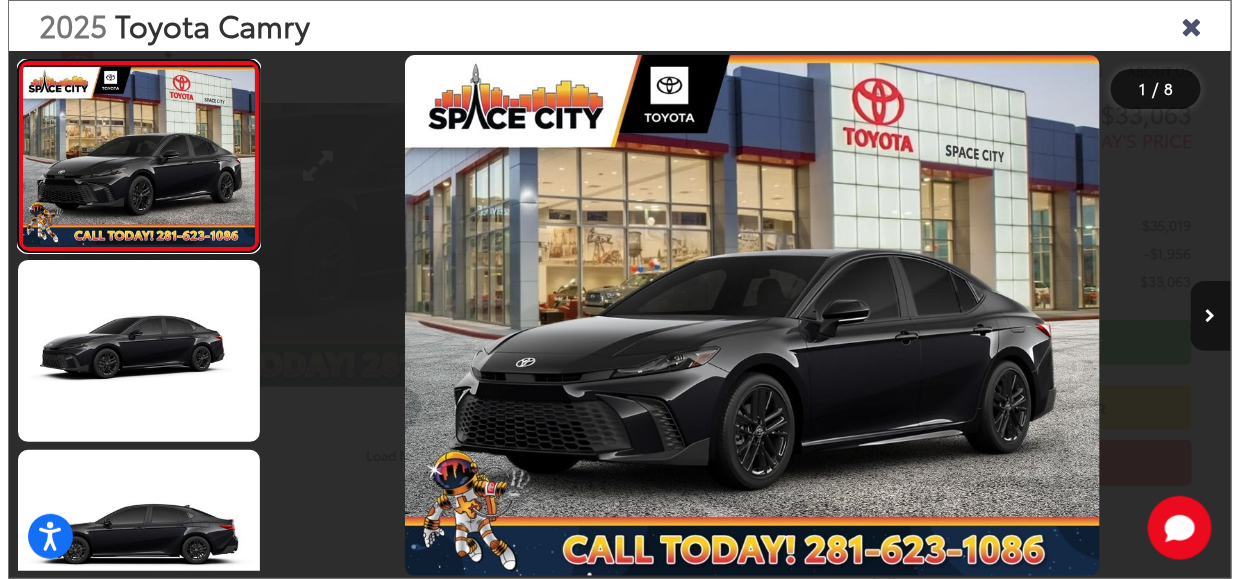 scroll, scrollTop: 394, scrollLeft: 0, axis: vertical 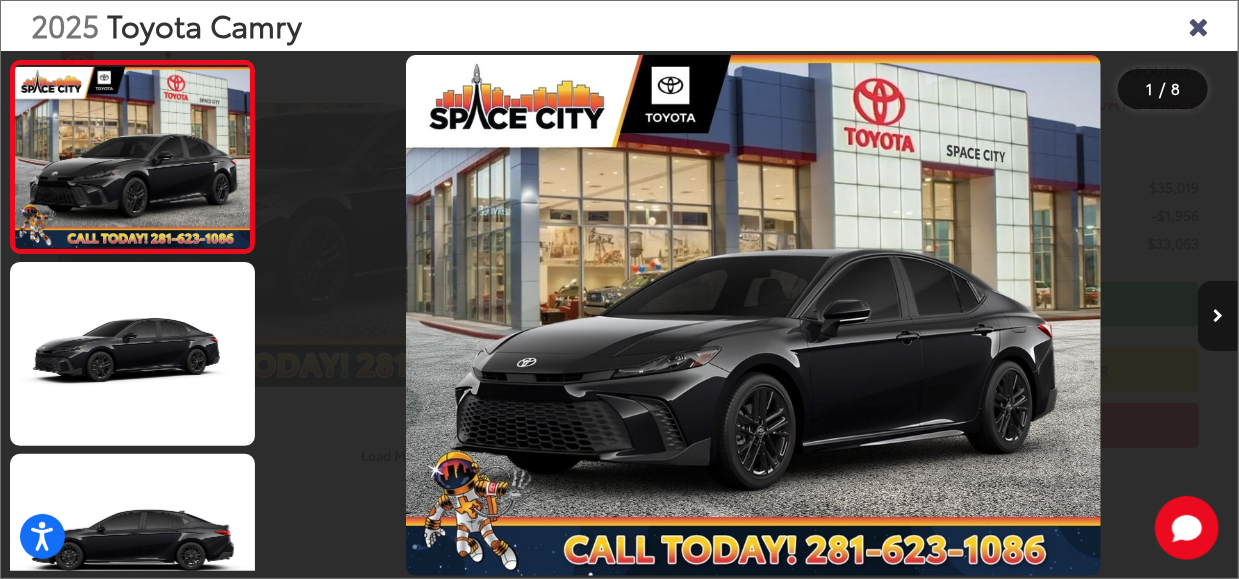 click at bounding box center [1218, 316] 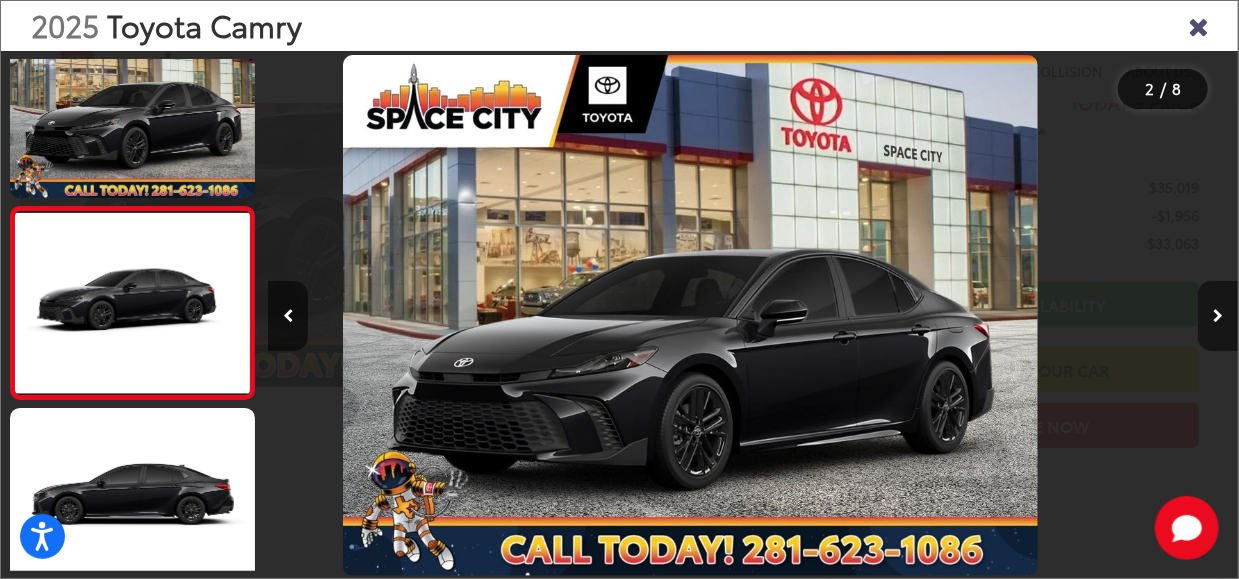 scroll, scrollTop: 90, scrollLeft: 0, axis: vertical 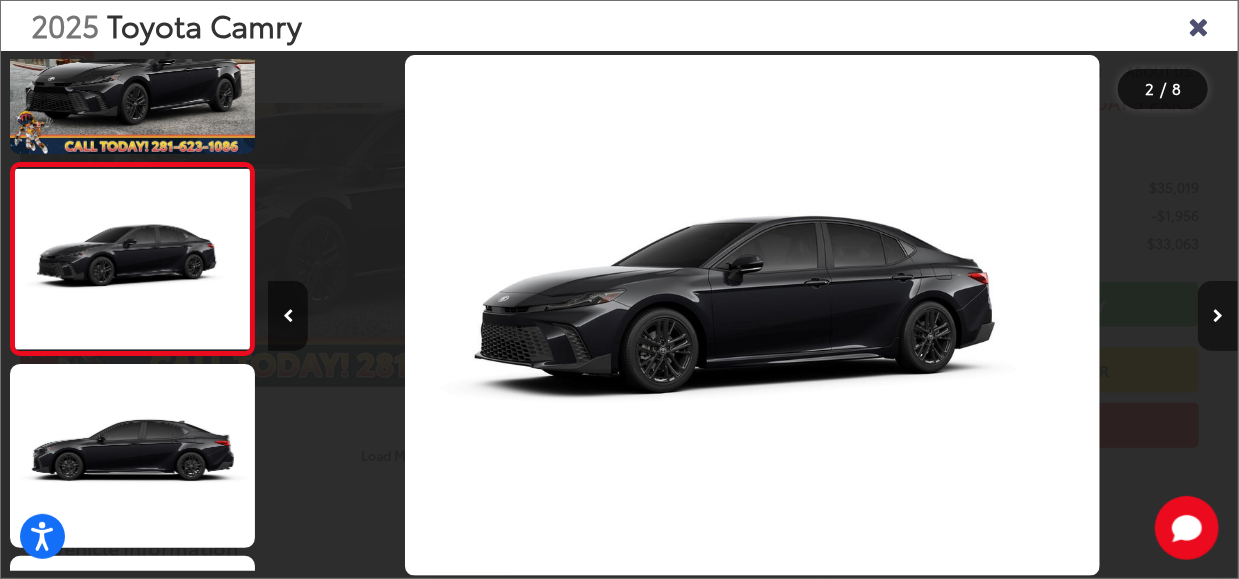click at bounding box center (1218, 316) 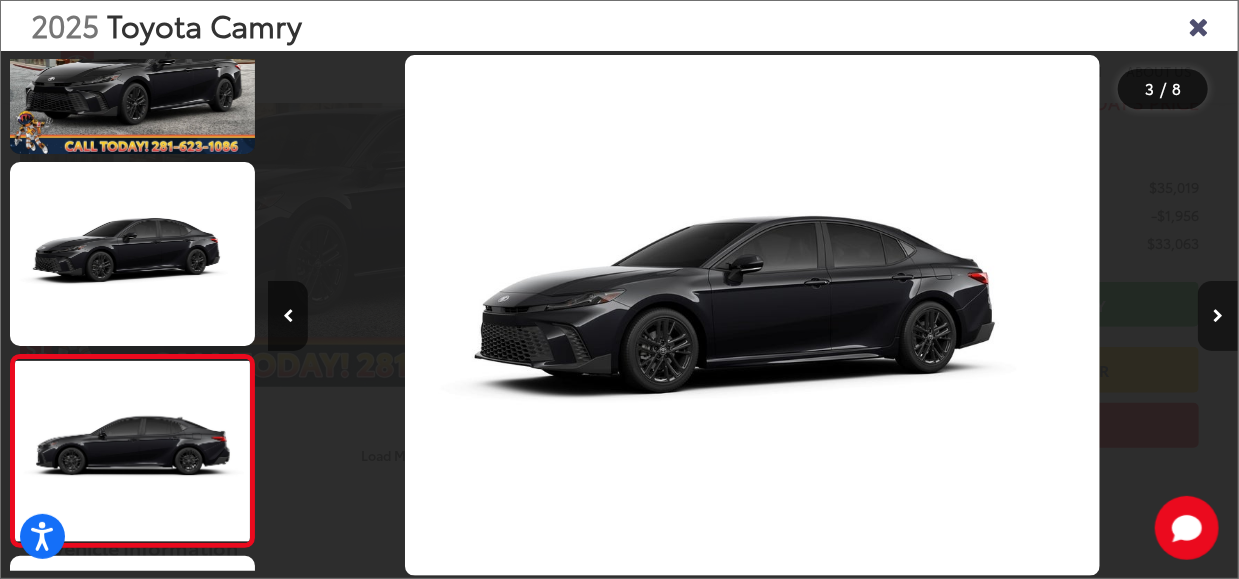 scroll, scrollTop: 0, scrollLeft: 1233, axis: horizontal 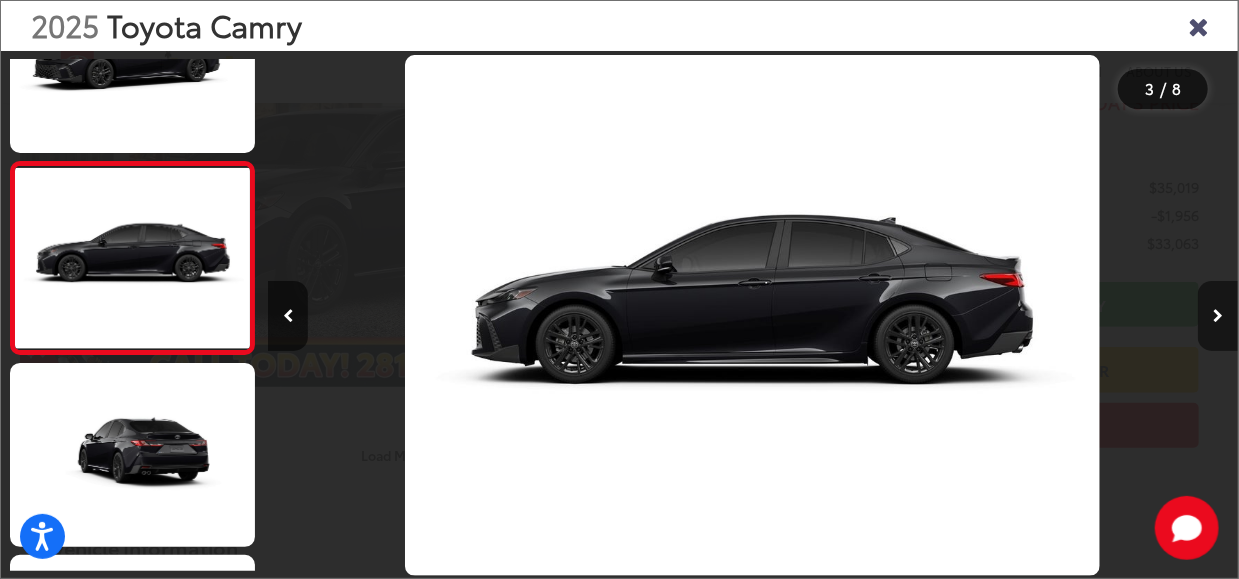 click at bounding box center [1218, 316] 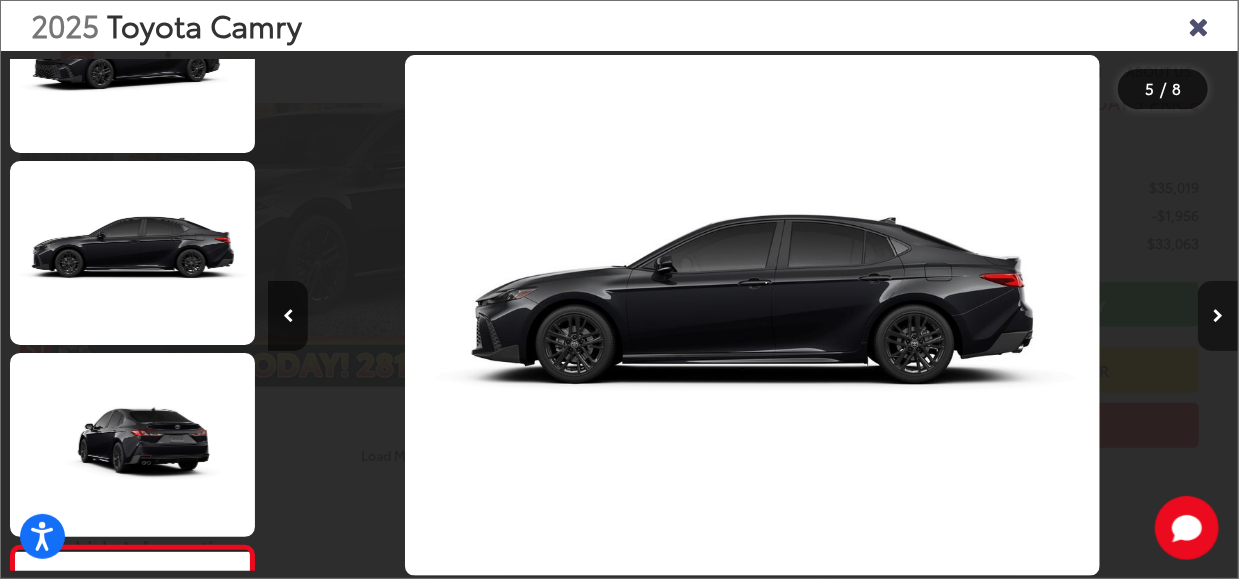 scroll, scrollTop: 0, scrollLeft: 2390, axis: horizontal 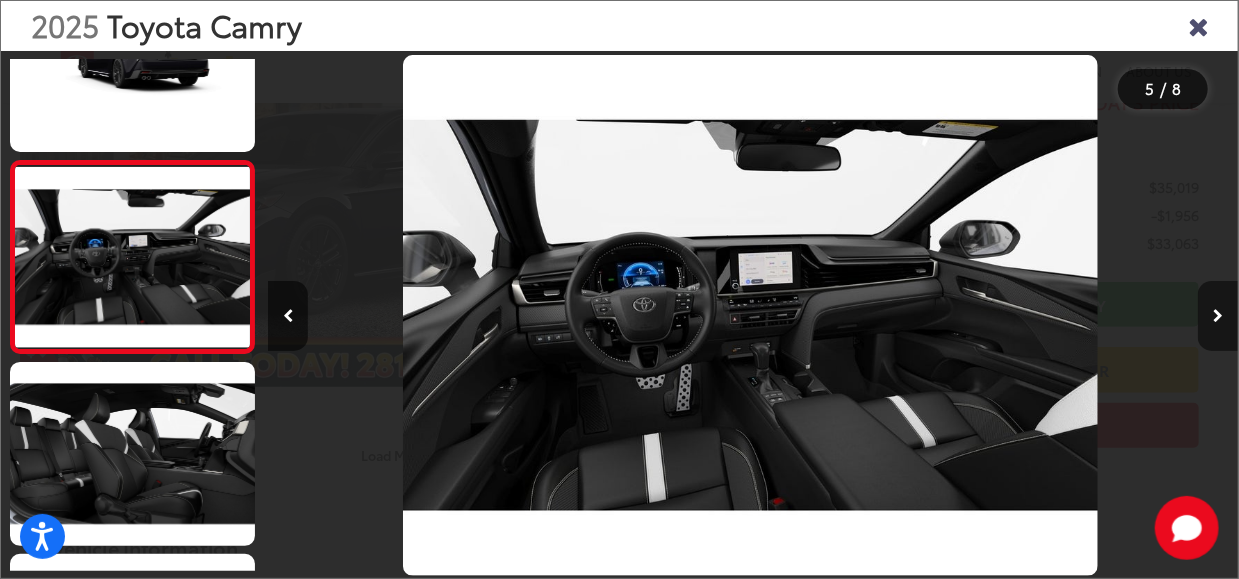 click at bounding box center (1218, 316) 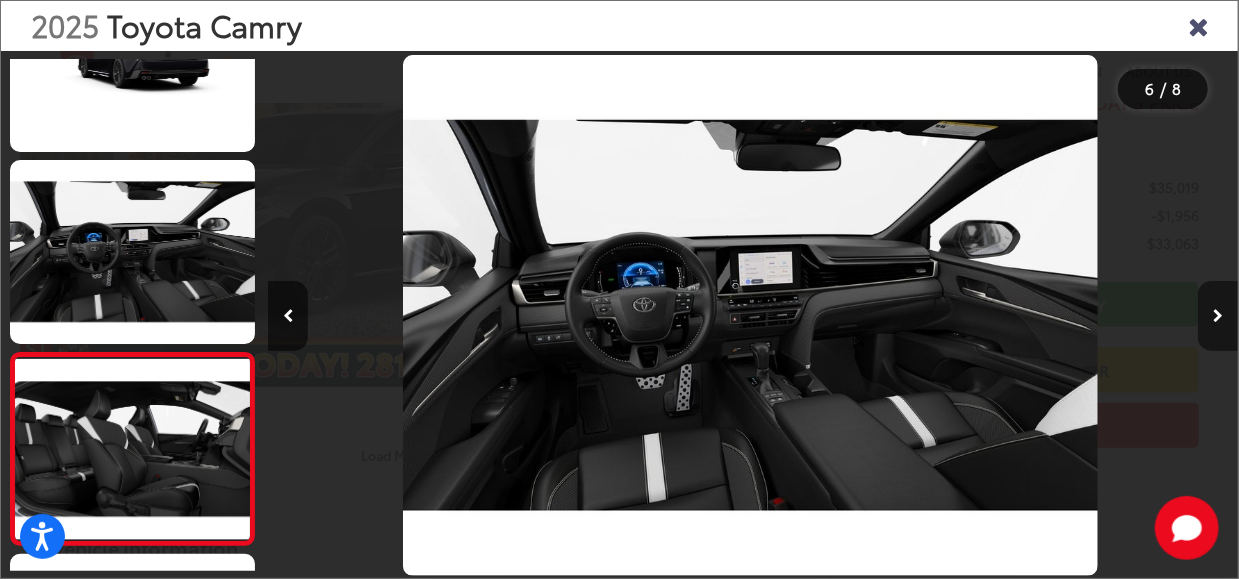 scroll, scrollTop: 0, scrollLeft: 4183, axis: horizontal 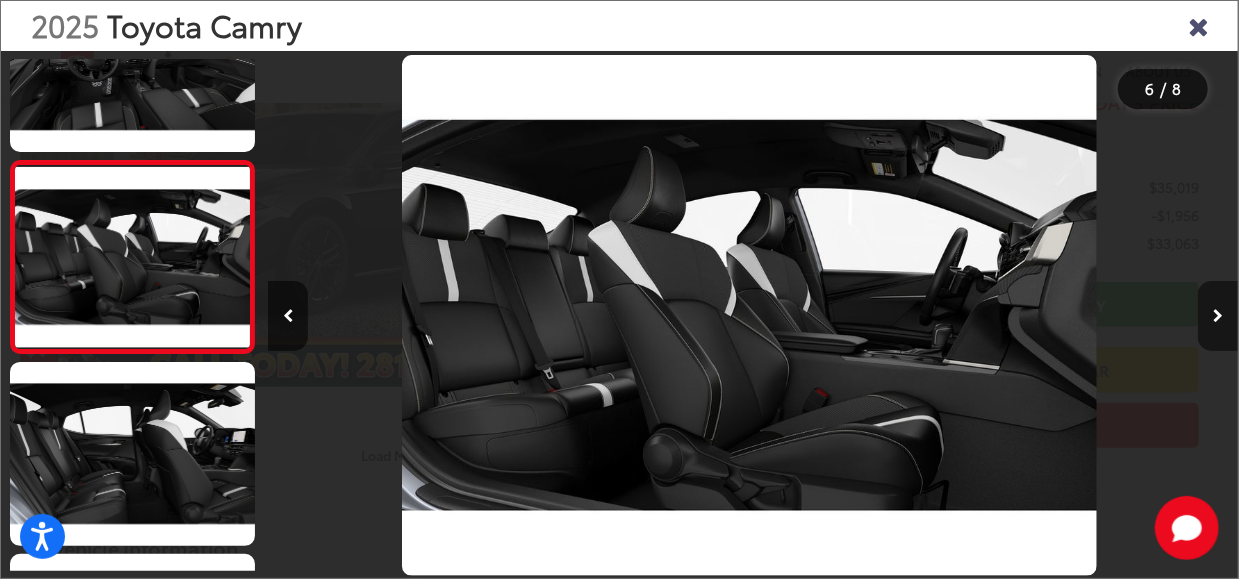 click at bounding box center (1218, 316) 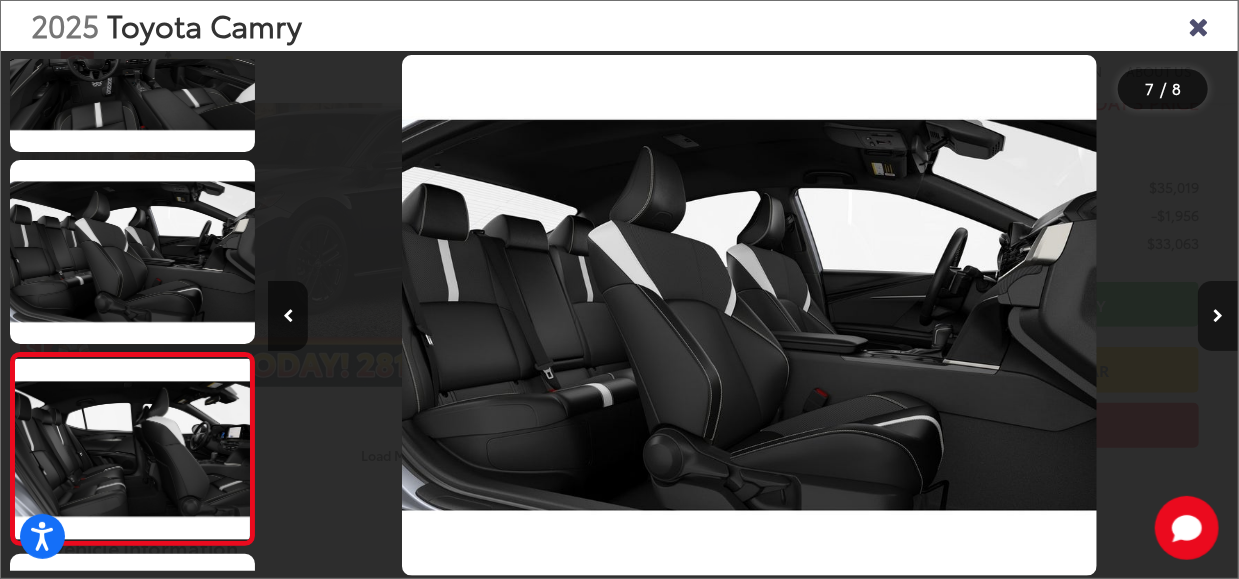 scroll, scrollTop: 0, scrollLeft: 5154, axis: horizontal 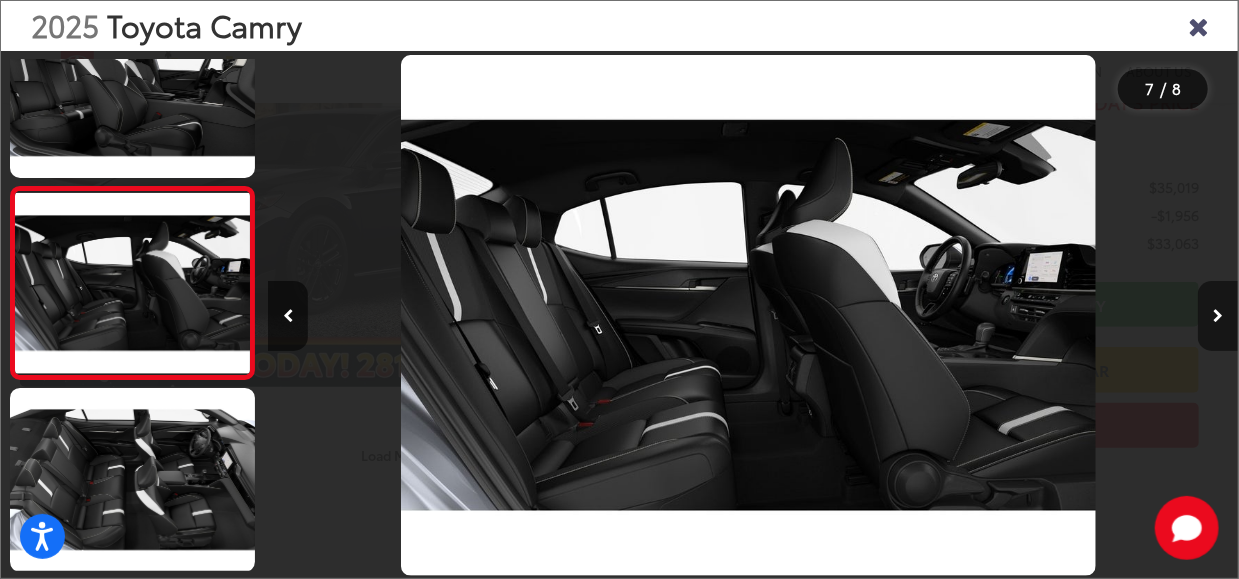 click at bounding box center (1218, 316) 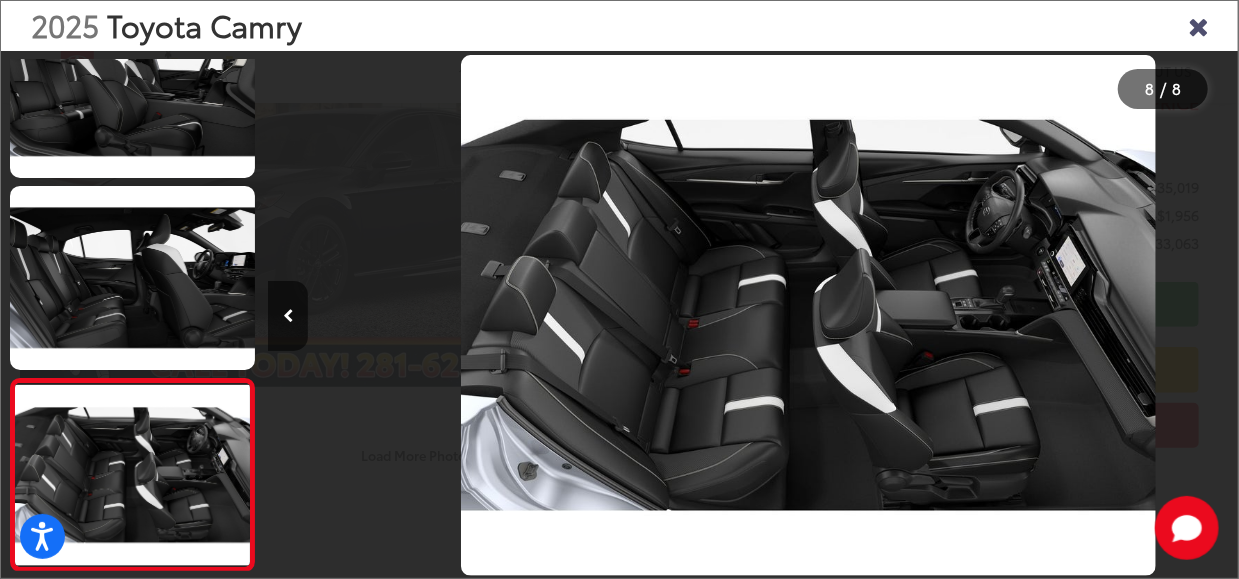 scroll, scrollTop: 0, scrollLeft: 6793, axis: horizontal 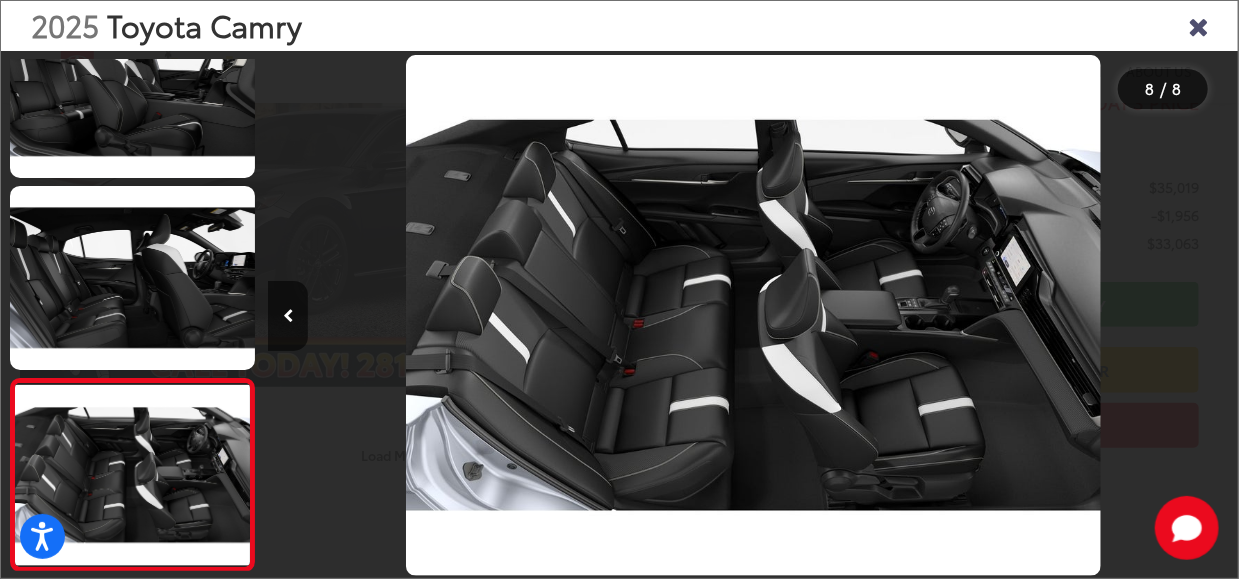 click at bounding box center (1117, 315) 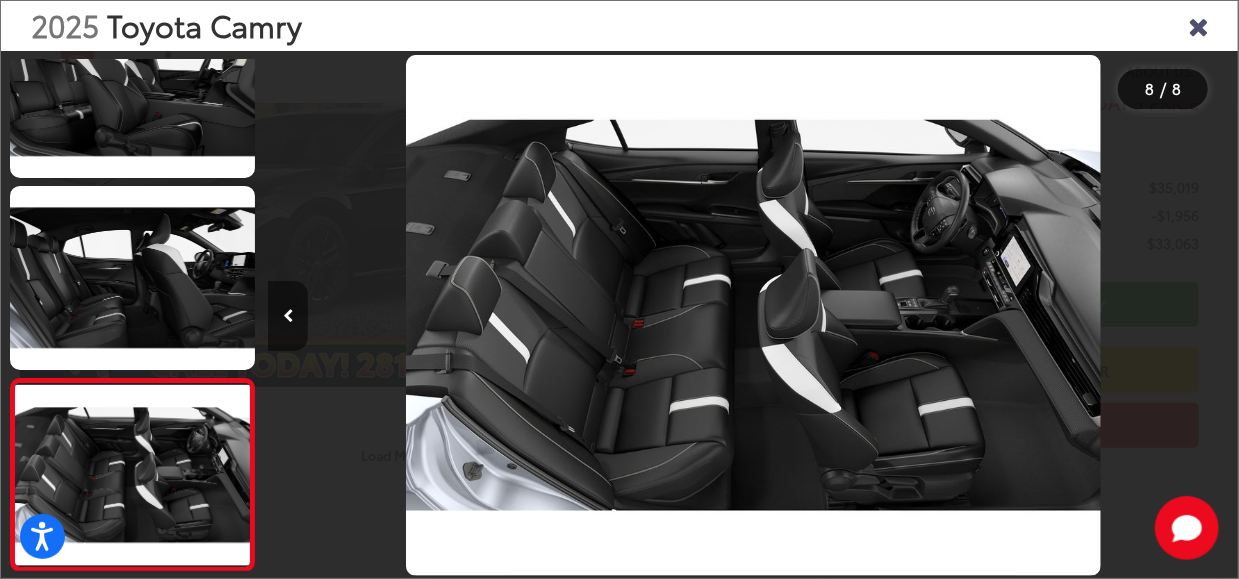 click at bounding box center [288, 316] 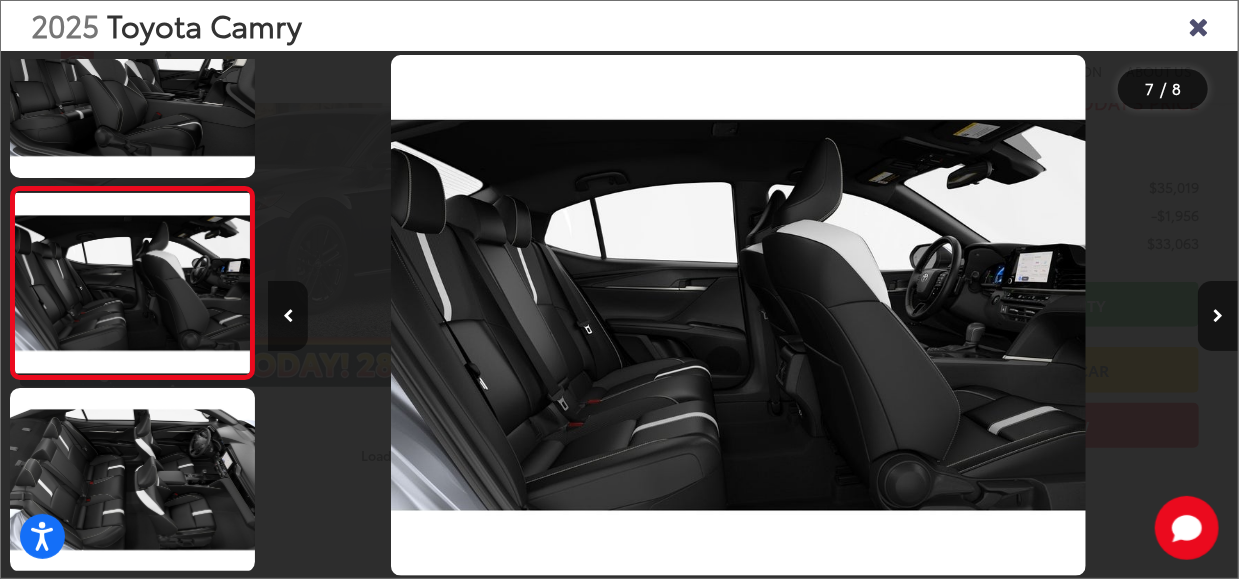 scroll, scrollTop: 0, scrollLeft: 5822, axis: horizontal 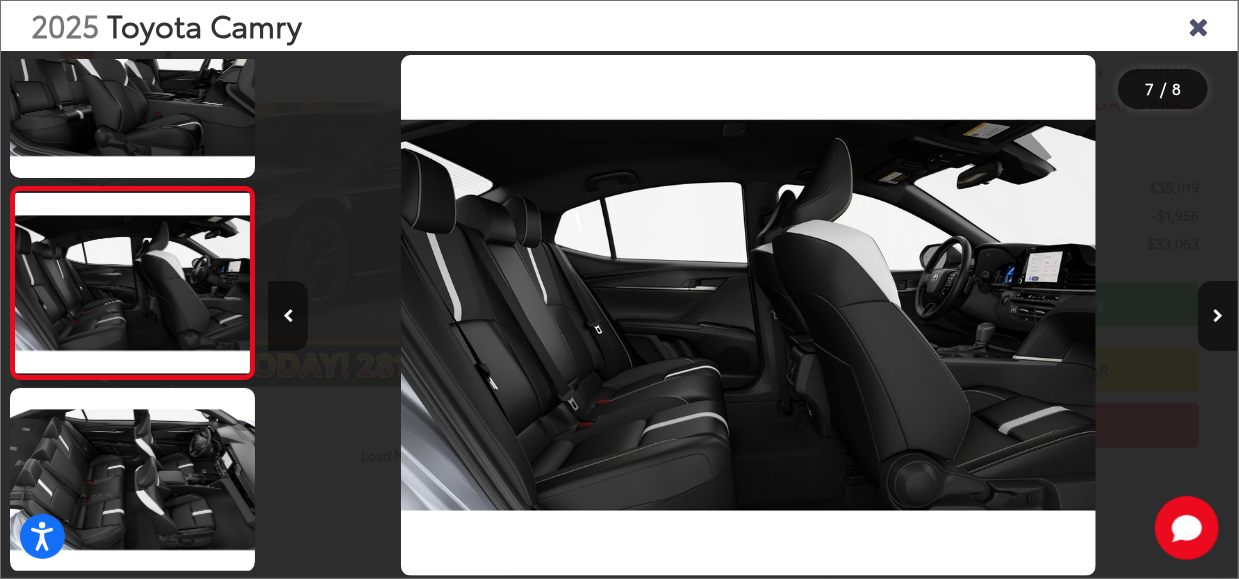 click at bounding box center [288, 316] 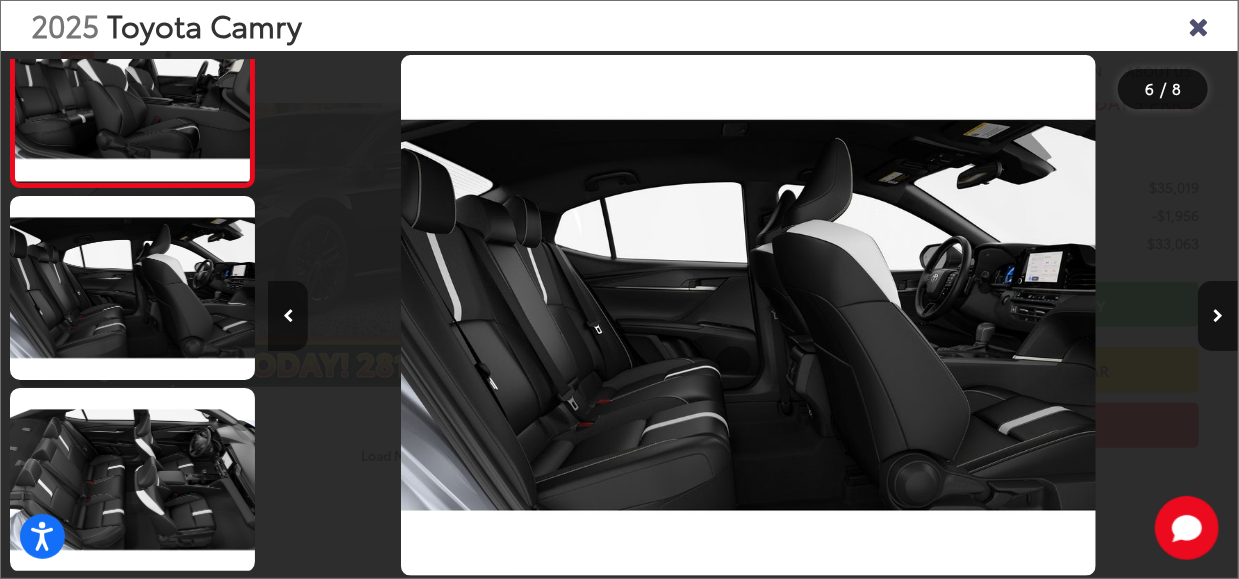 scroll, scrollTop: 881, scrollLeft: 0, axis: vertical 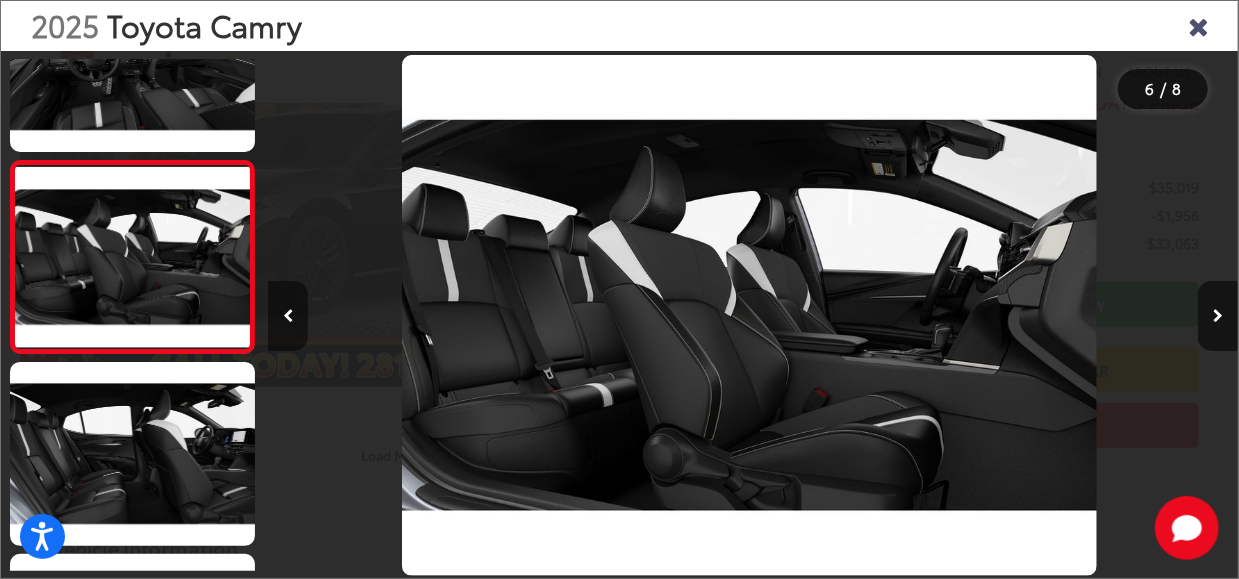click at bounding box center (288, 316) 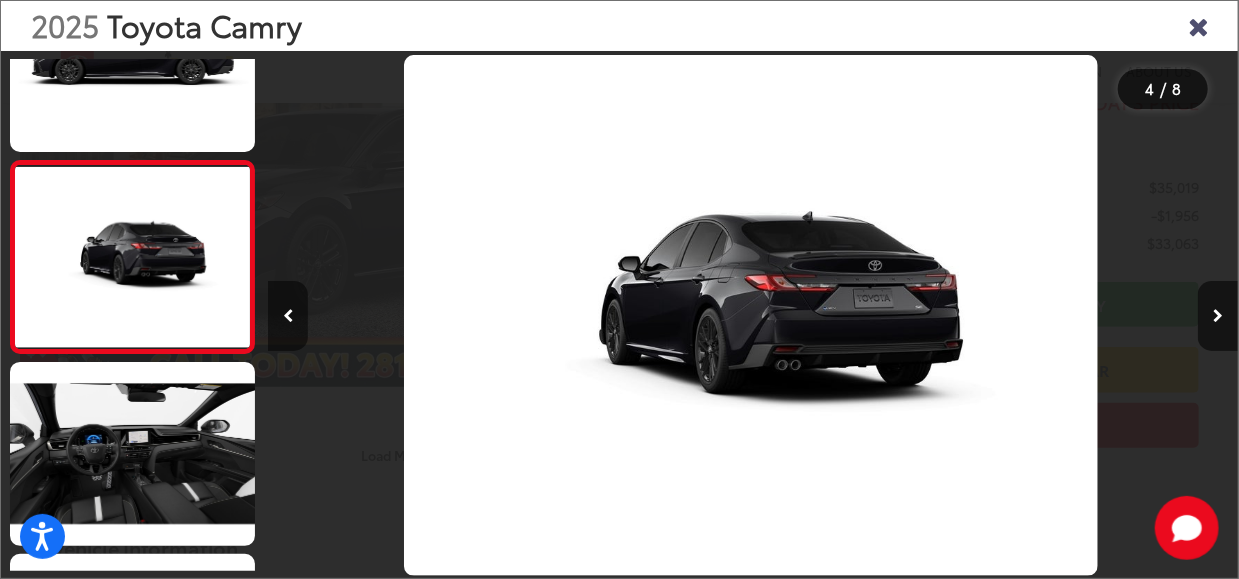click at bounding box center (288, 316) 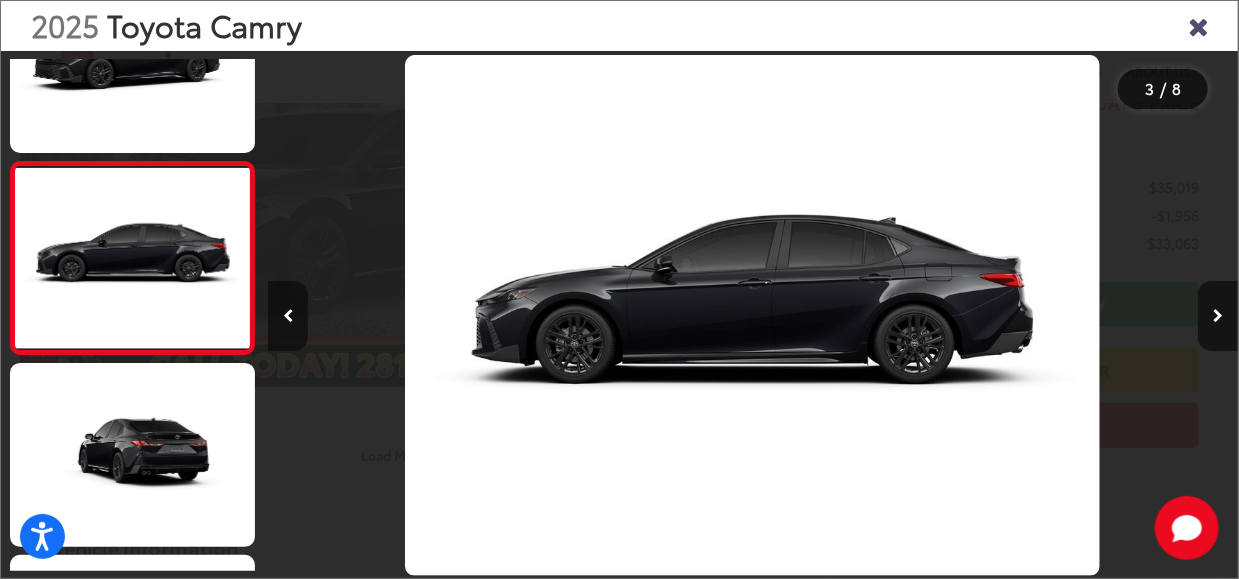 click at bounding box center (288, 316) 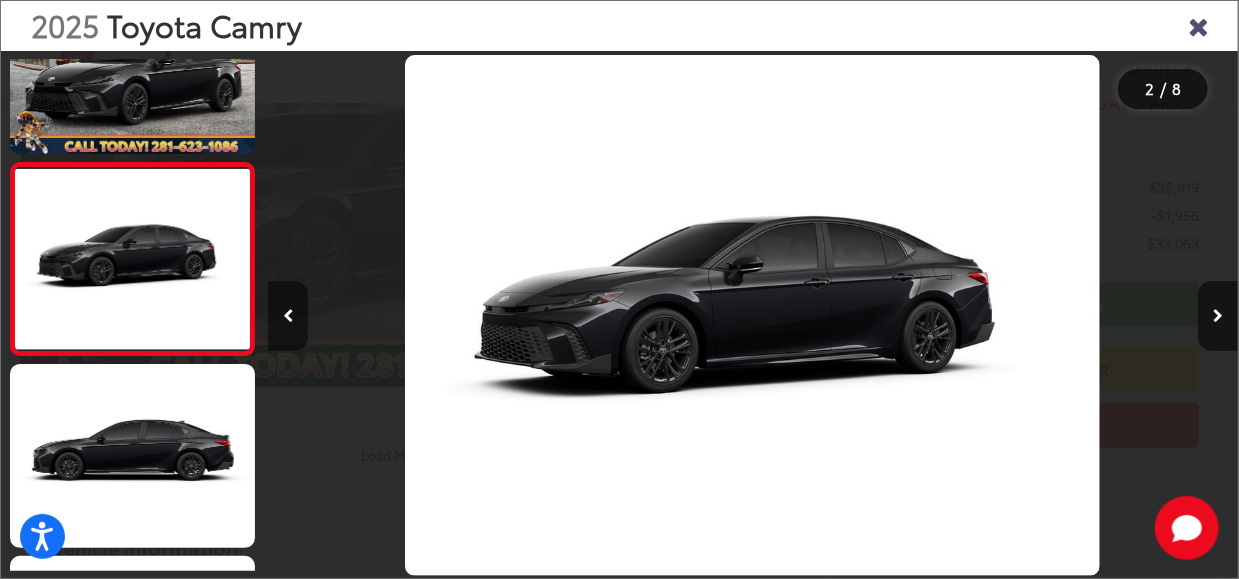 click at bounding box center (288, 316) 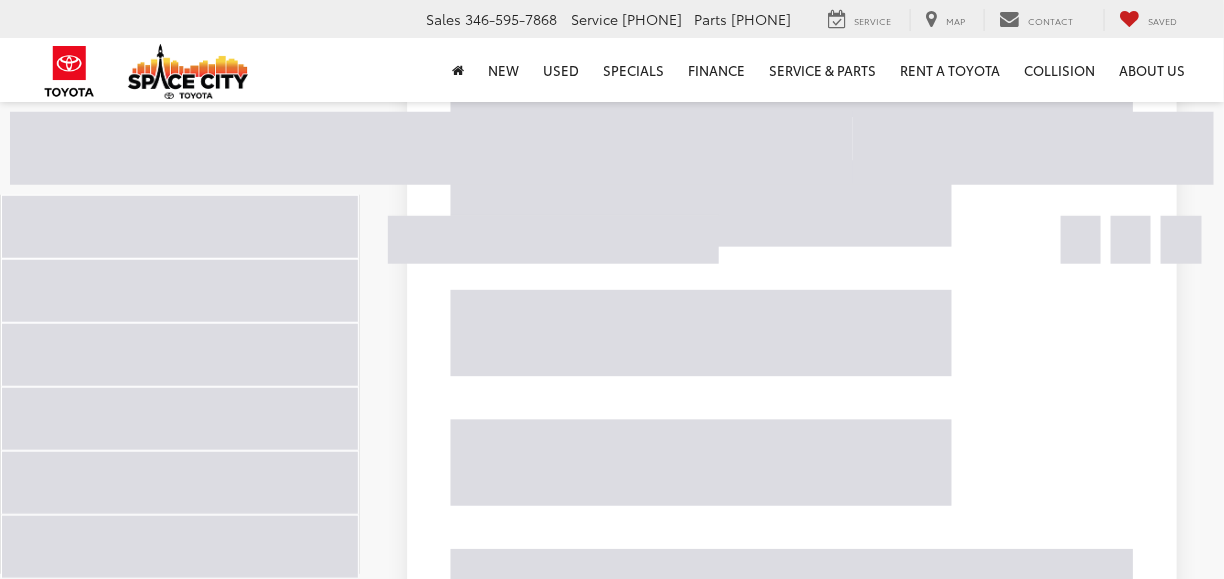 scroll, scrollTop: 7618, scrollLeft: 0, axis: vertical 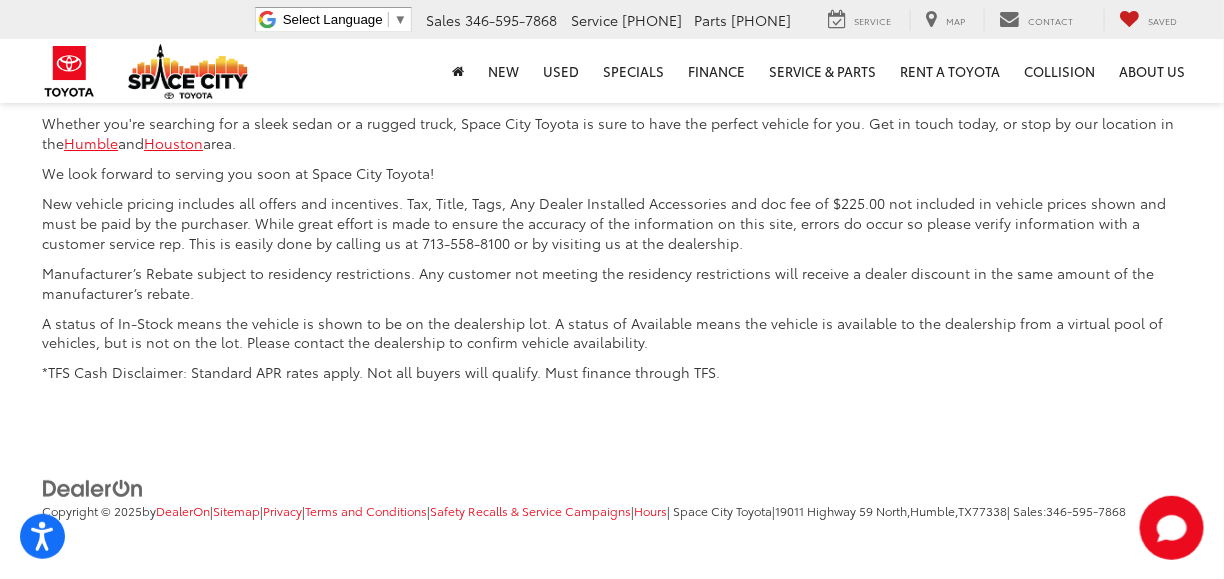 click on "3" at bounding box center (880, -239) 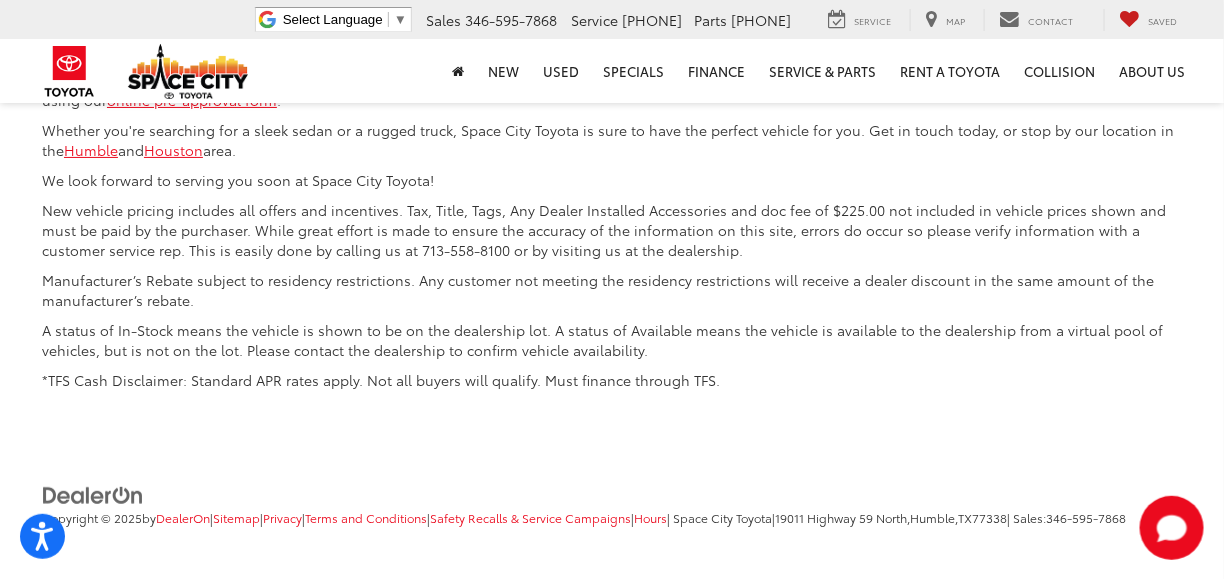 scroll, scrollTop: 9518, scrollLeft: 0, axis: vertical 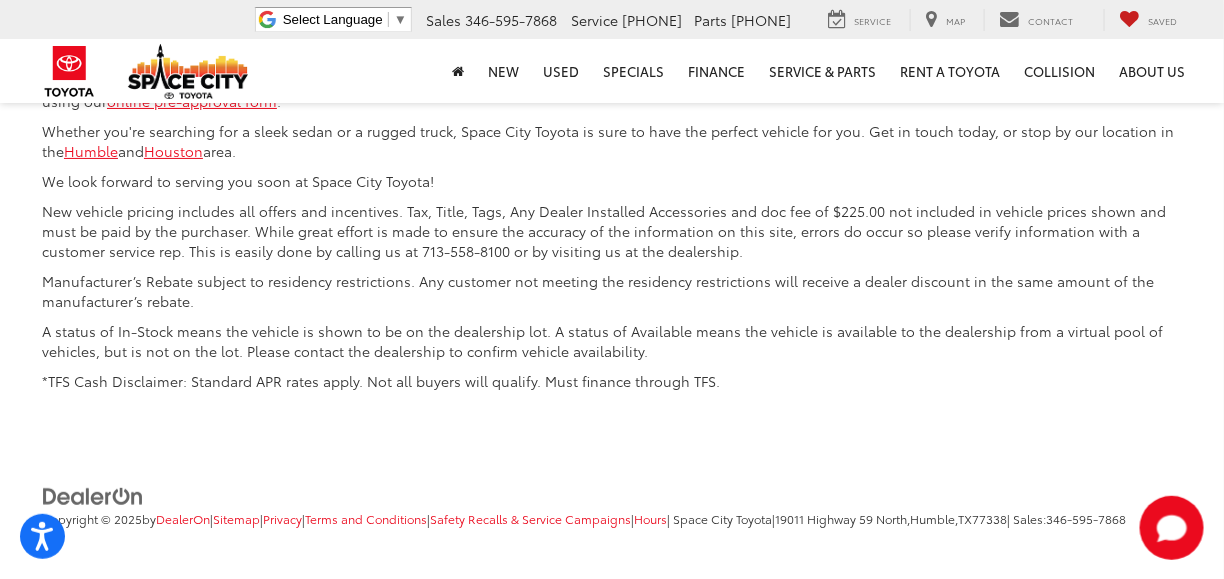 click on "4" at bounding box center [910, -231] 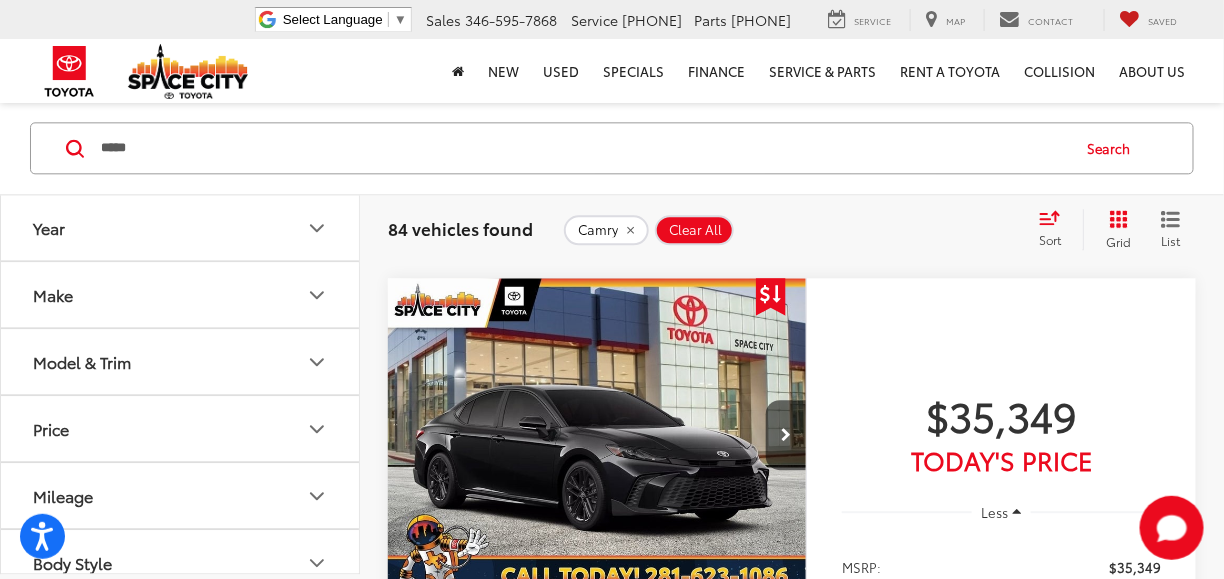 scroll, scrollTop: 1418, scrollLeft: 0, axis: vertical 